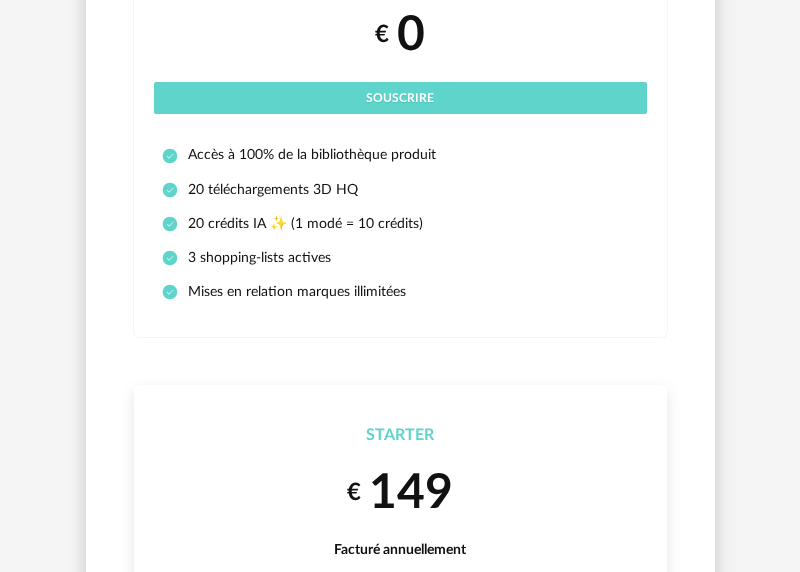 scroll, scrollTop: 0, scrollLeft: 0, axis: both 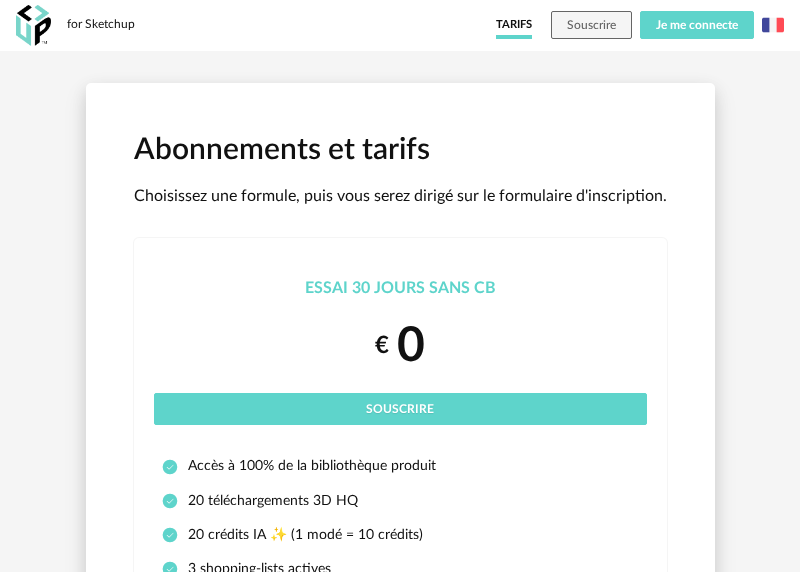 click on "Je me connecte" at bounding box center (697, 25) 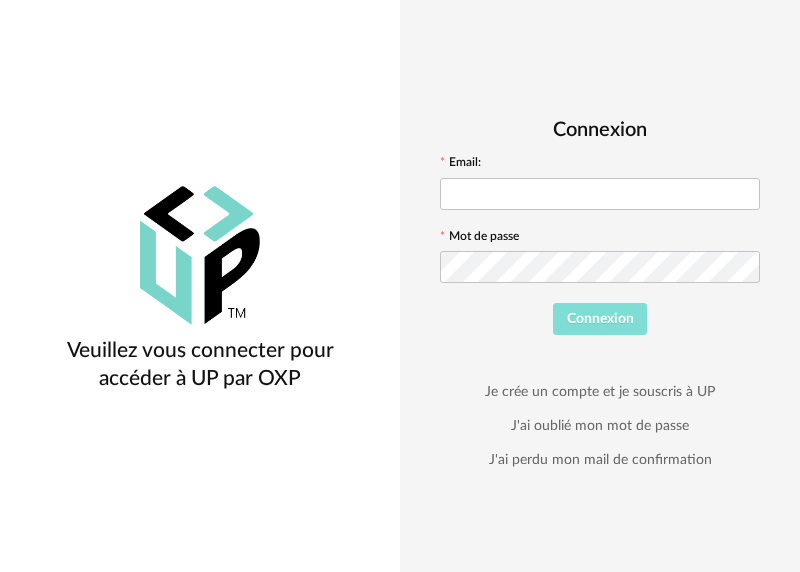 scroll, scrollTop: 87, scrollLeft: 0, axis: vertical 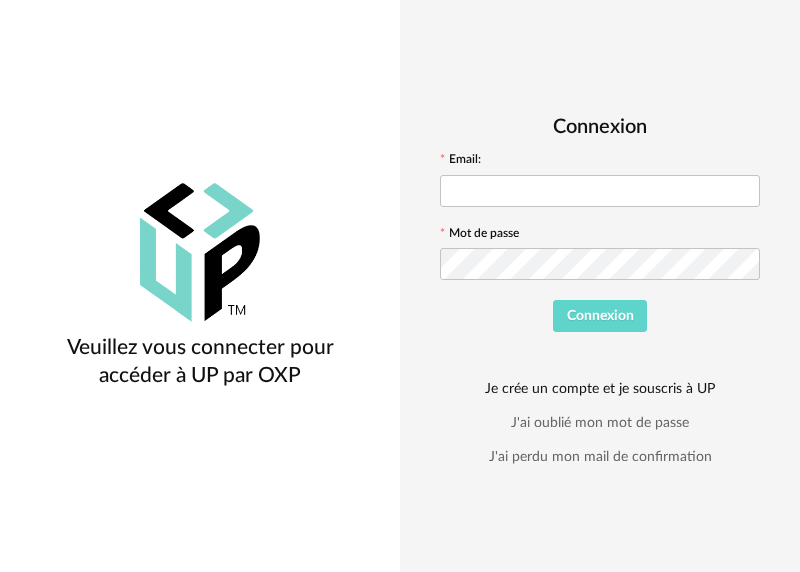 click on "Je crée un compte et je souscris à UP" at bounding box center [600, 389] 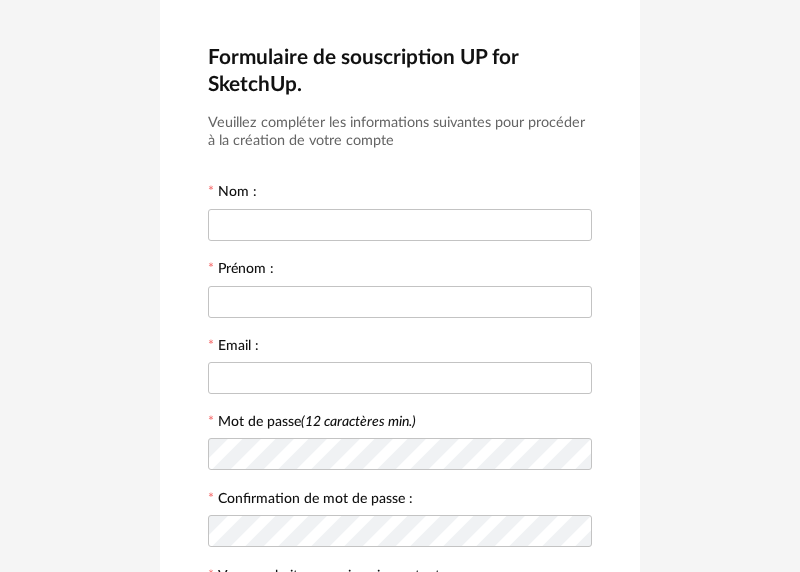 scroll, scrollTop: 0, scrollLeft: 0, axis: both 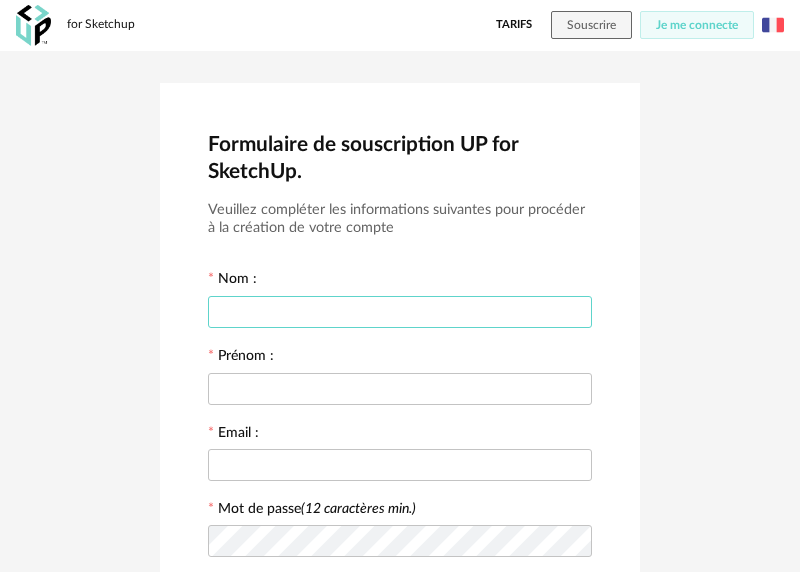 click at bounding box center [400, 312] 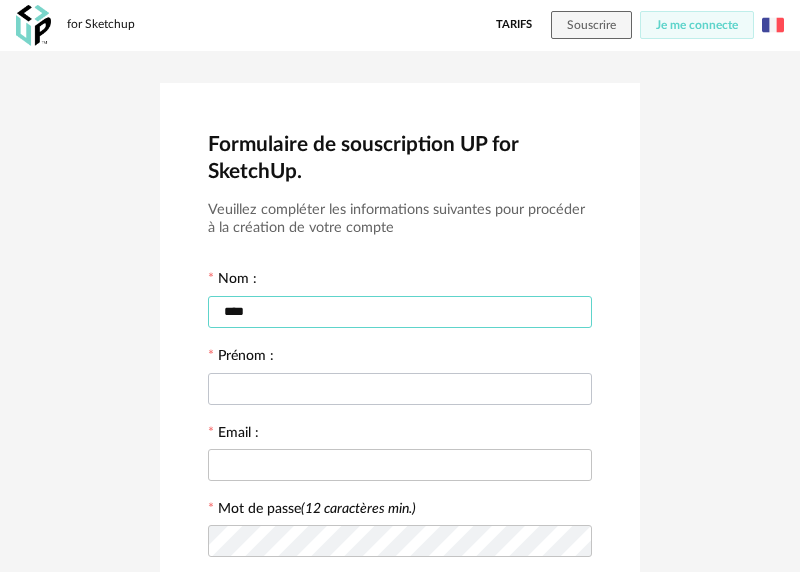 type on "****" 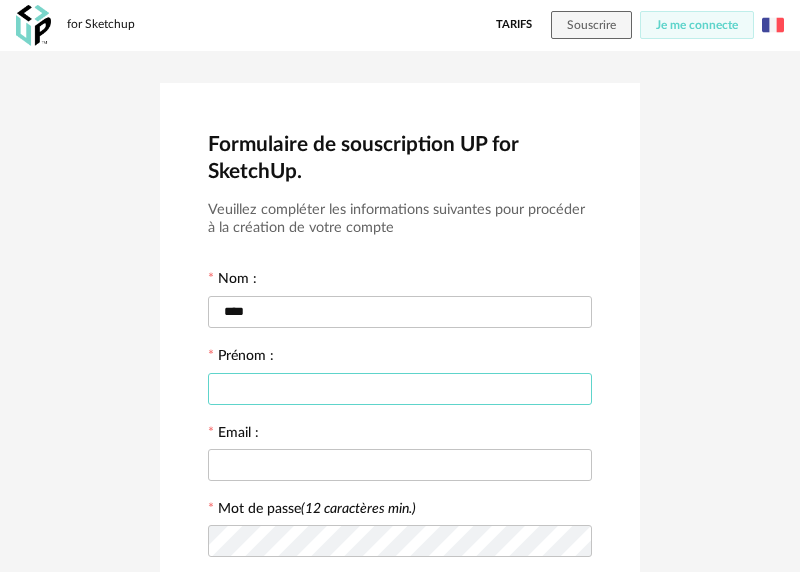 click at bounding box center [400, 389] 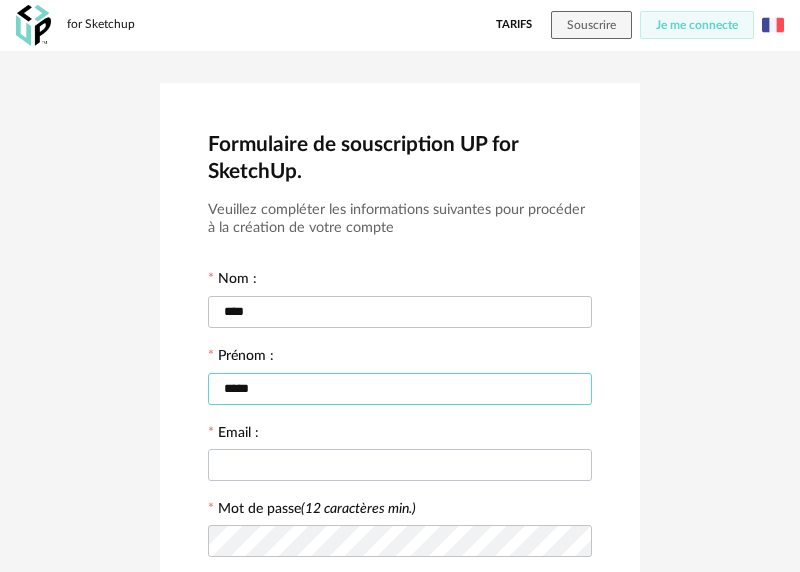 type on "*****" 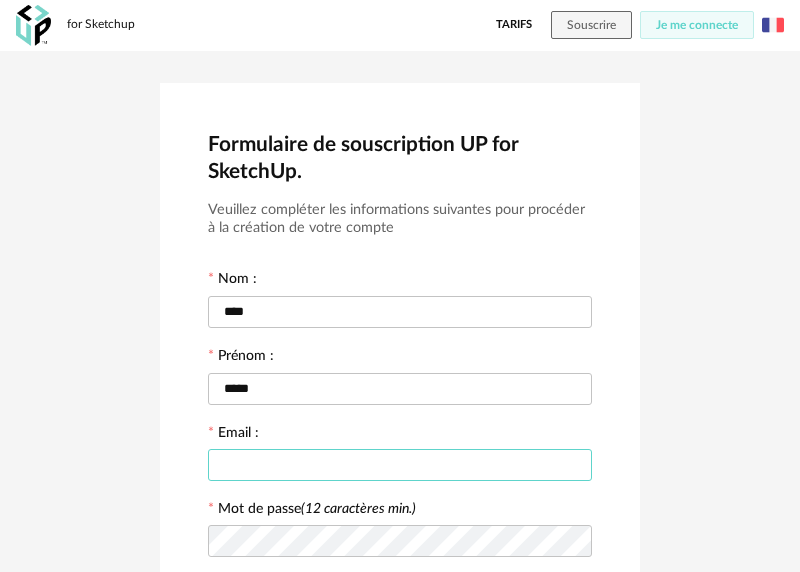 click at bounding box center [400, 465] 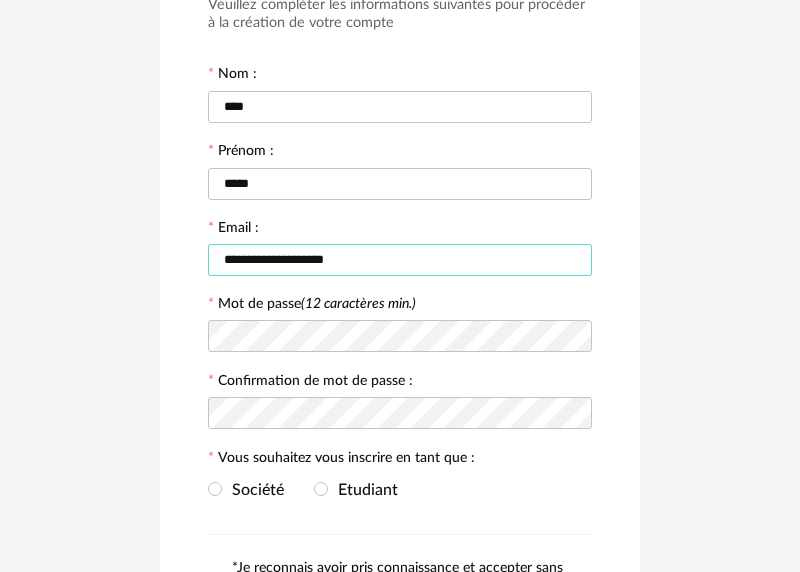 scroll, scrollTop: 264, scrollLeft: 0, axis: vertical 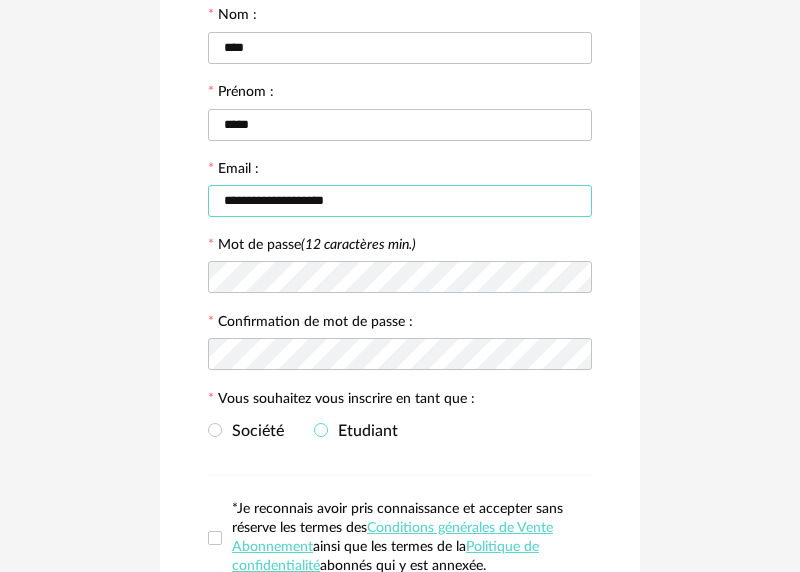 type on "**********" 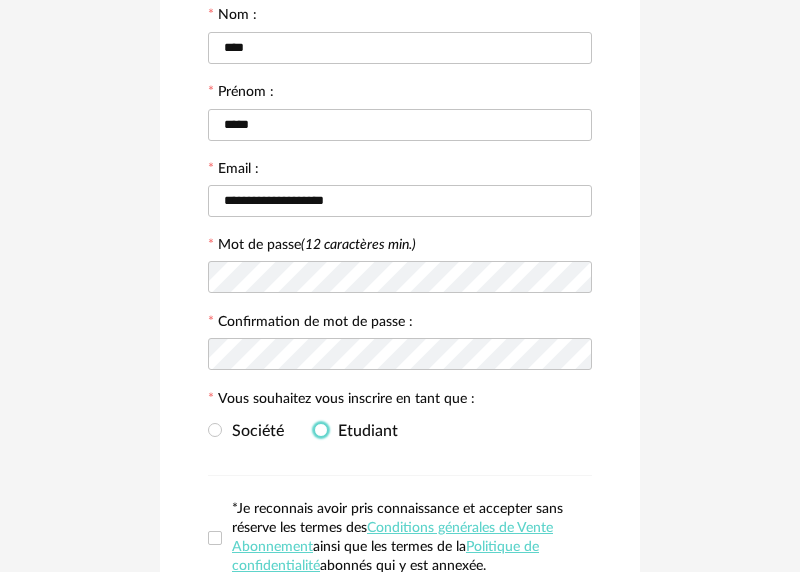 click at bounding box center (321, 430) 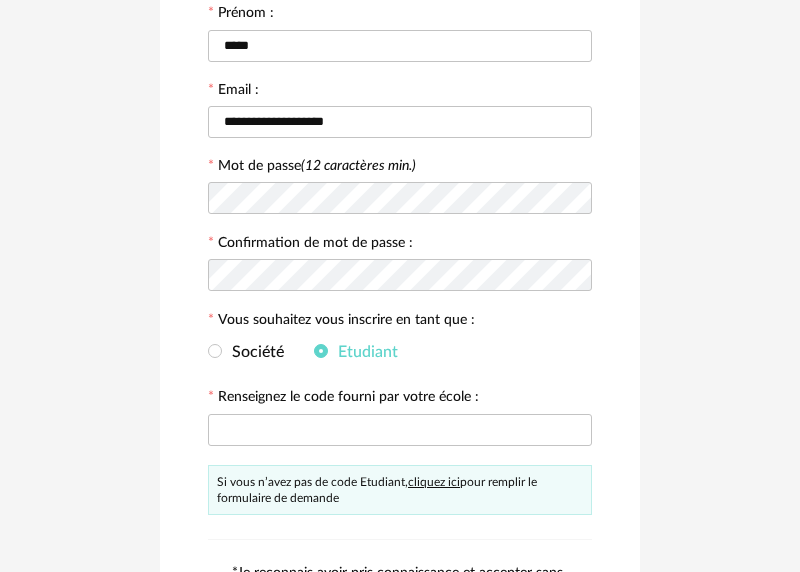 scroll, scrollTop: 344, scrollLeft: 0, axis: vertical 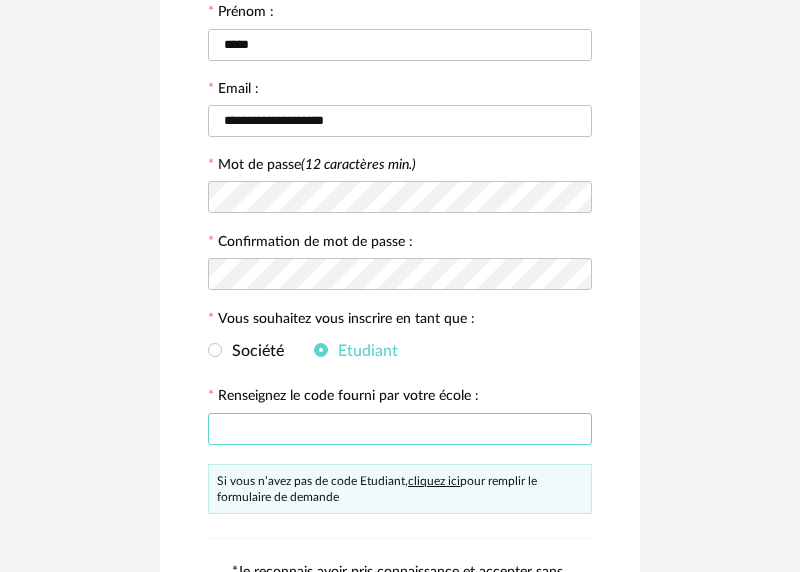 click at bounding box center (400, 429) 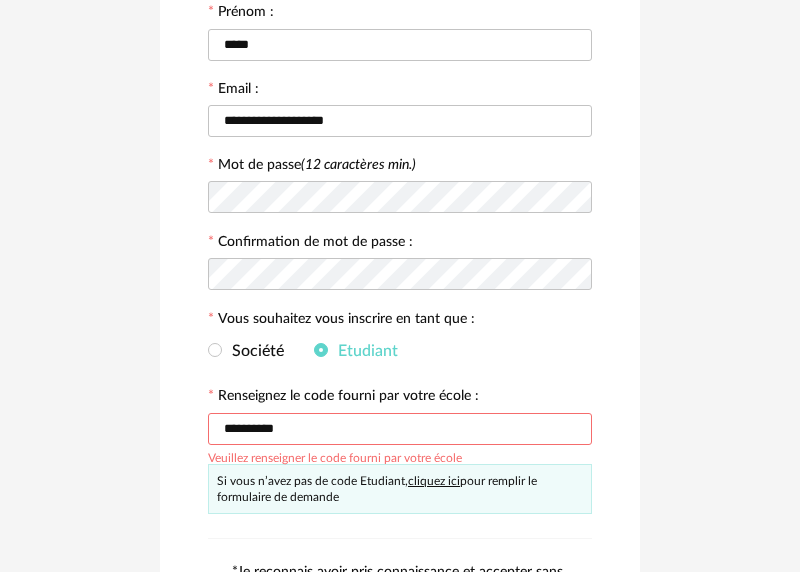 type on "**********" 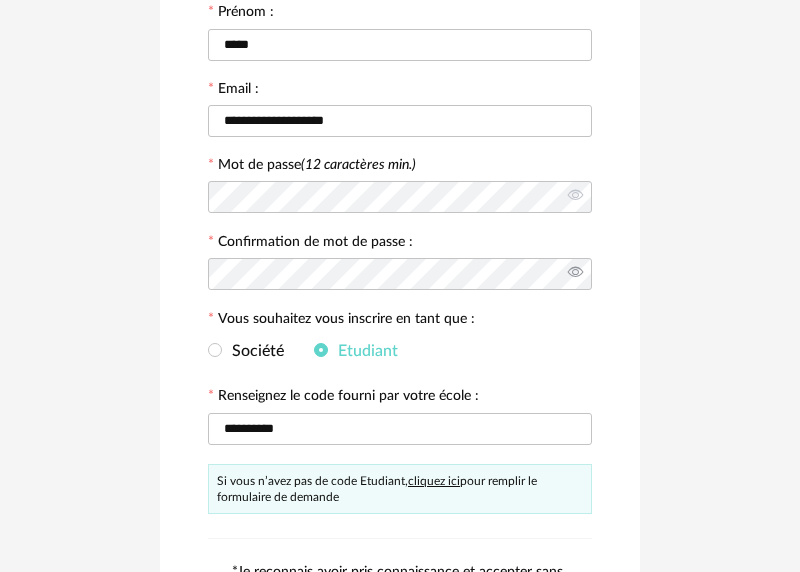 click at bounding box center (574, 274) 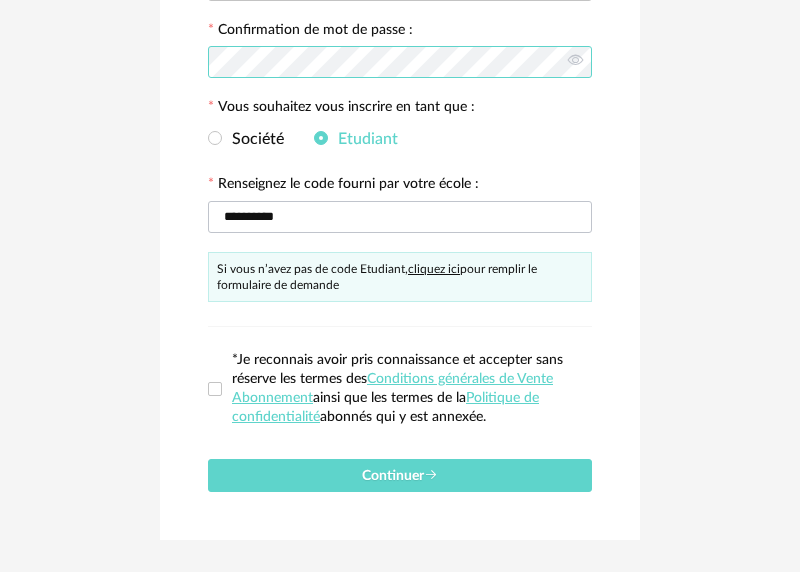 scroll, scrollTop: 607, scrollLeft: 0, axis: vertical 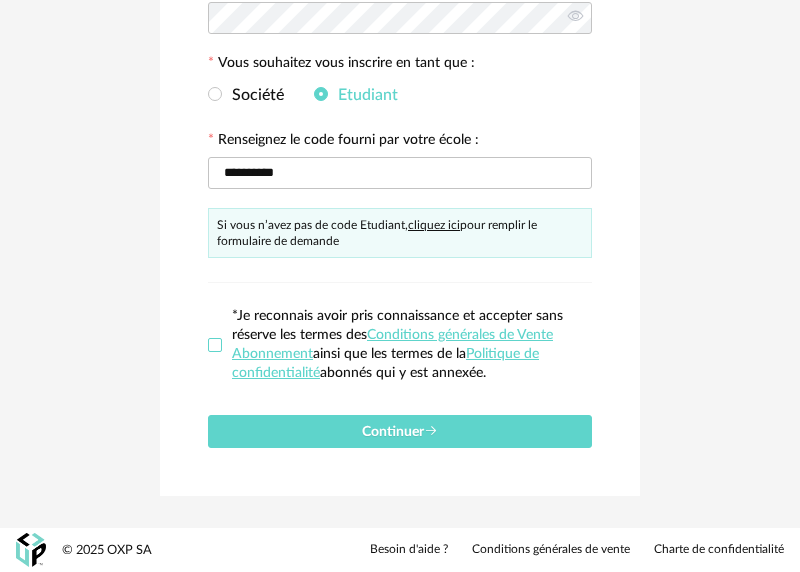 click at bounding box center (215, 345) 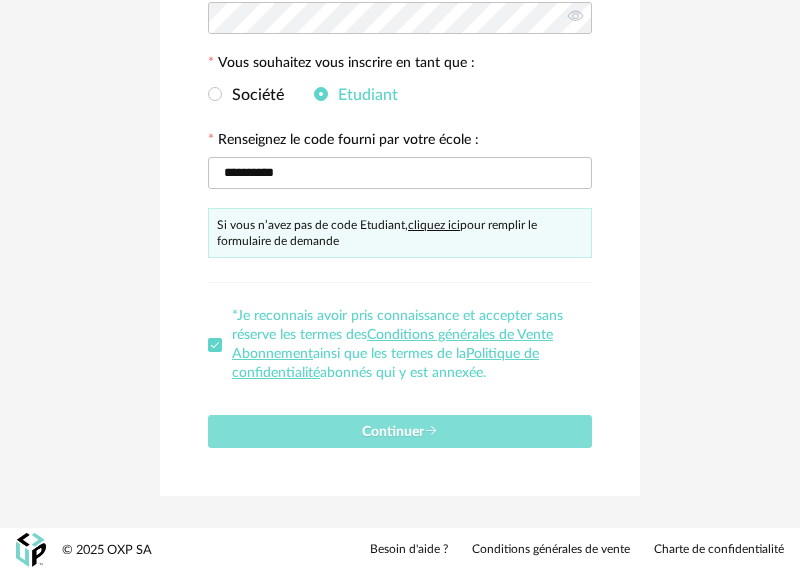 click on "Continuer" at bounding box center [400, 431] 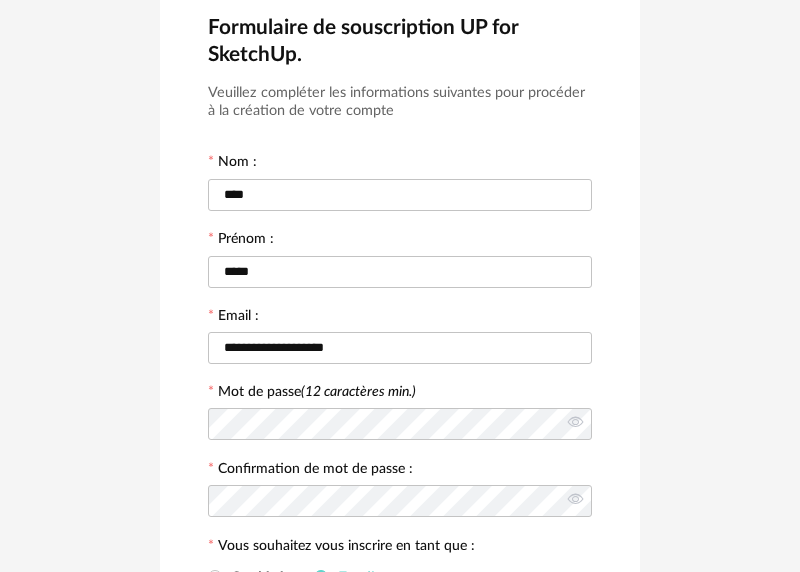 scroll, scrollTop: 116, scrollLeft: 0, axis: vertical 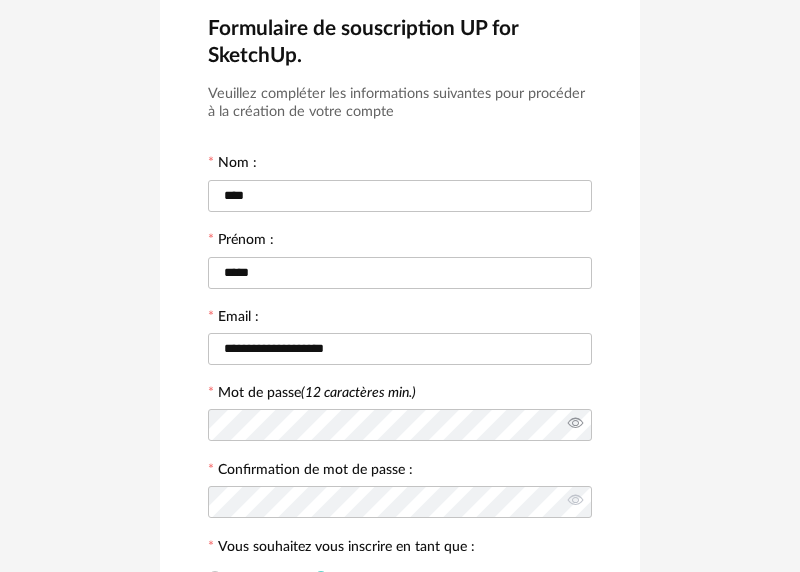 click at bounding box center (574, 425) 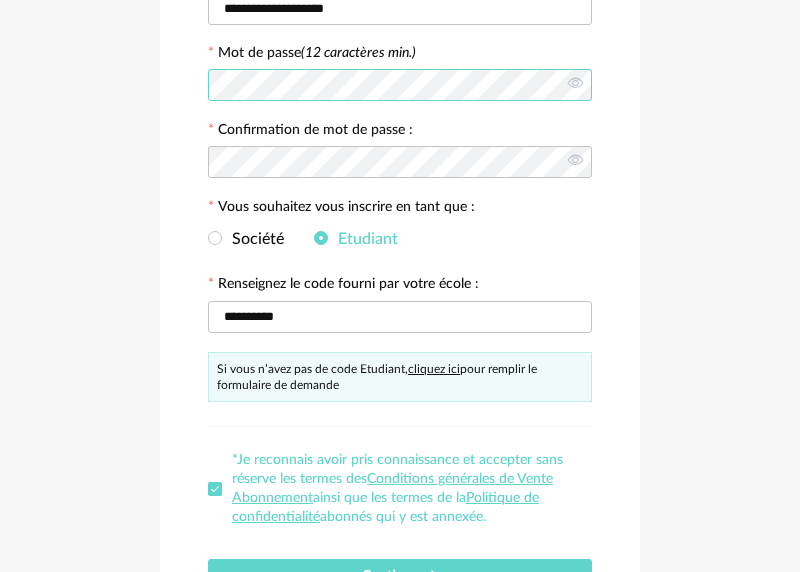 scroll, scrollTop: 455, scrollLeft: 0, axis: vertical 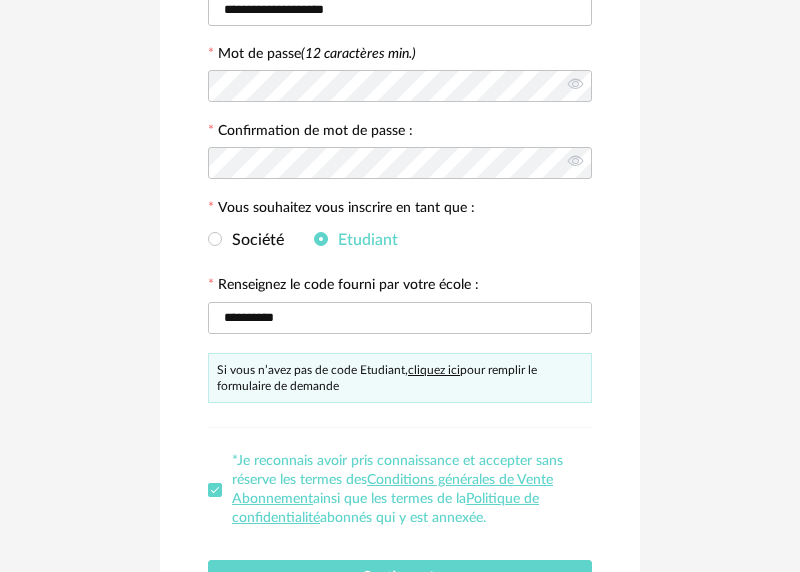 click on "*Je reconnais avoir pris connaissance et accepter sans réserve les termes des  Conditions générales de Vente Abonnement  ainsi que les termes de la  Politique de confidentialité  abonnés qui y est annexée." at bounding box center (397, 489) 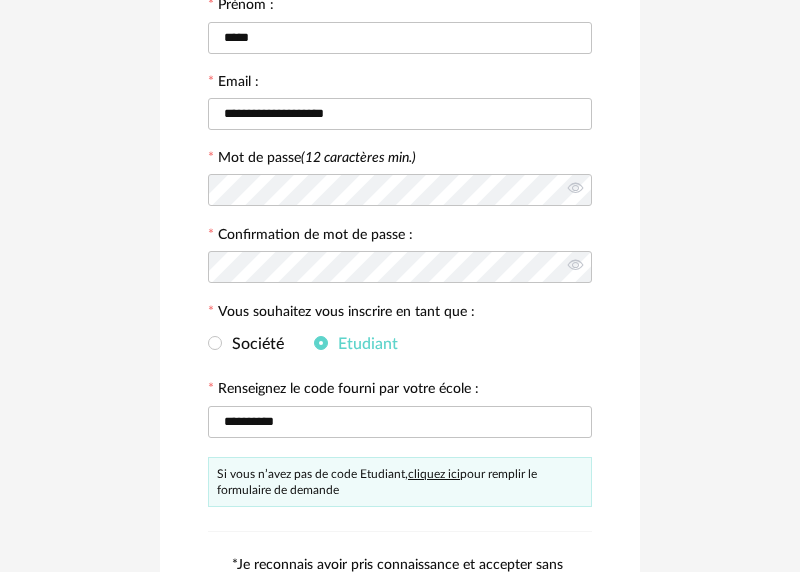 scroll, scrollTop: 0, scrollLeft: 0, axis: both 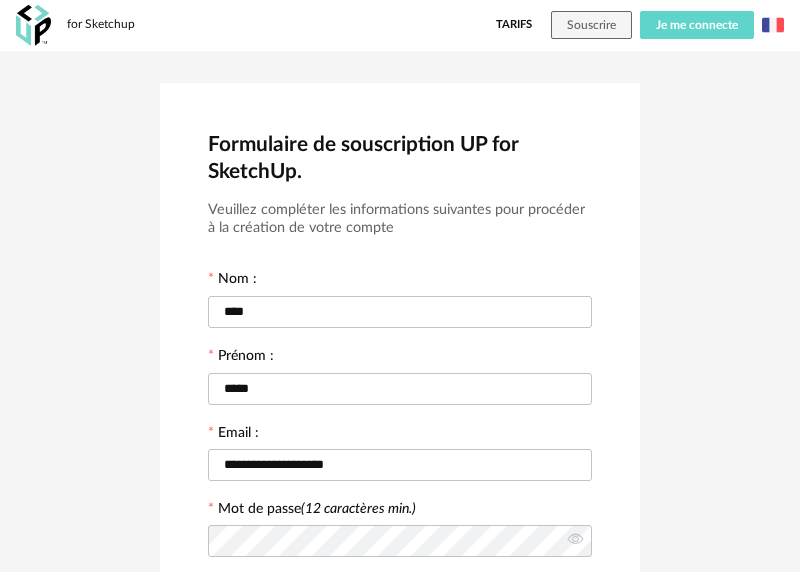 click on "Je me connecte" at bounding box center [697, 25] 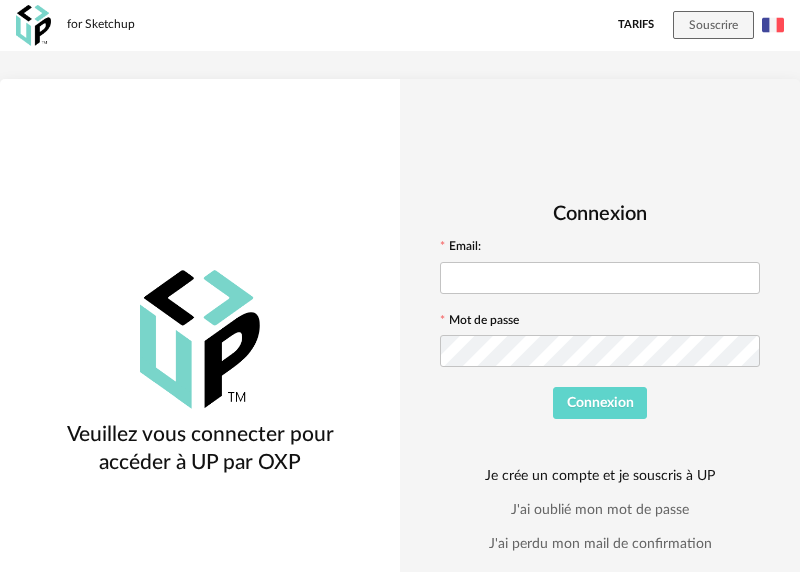 click on "Je crée un compte et je souscris à UP" at bounding box center (600, 476) 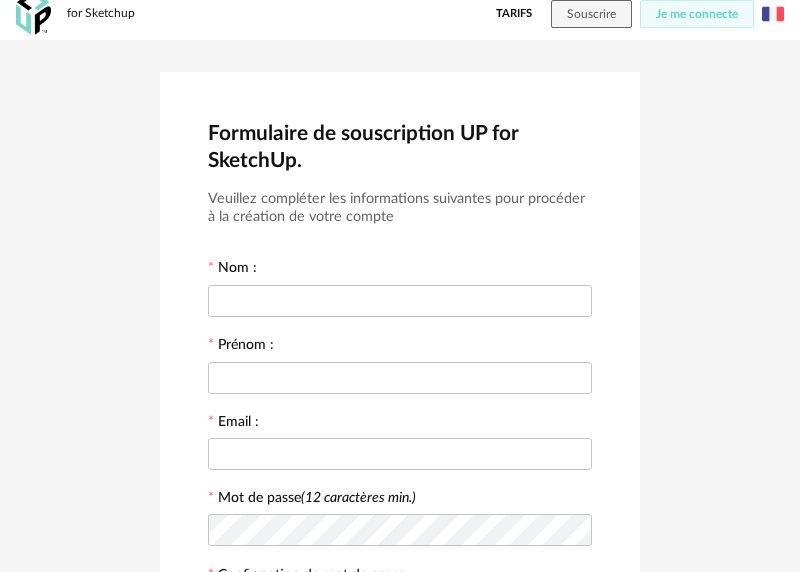 scroll, scrollTop: 0, scrollLeft: 0, axis: both 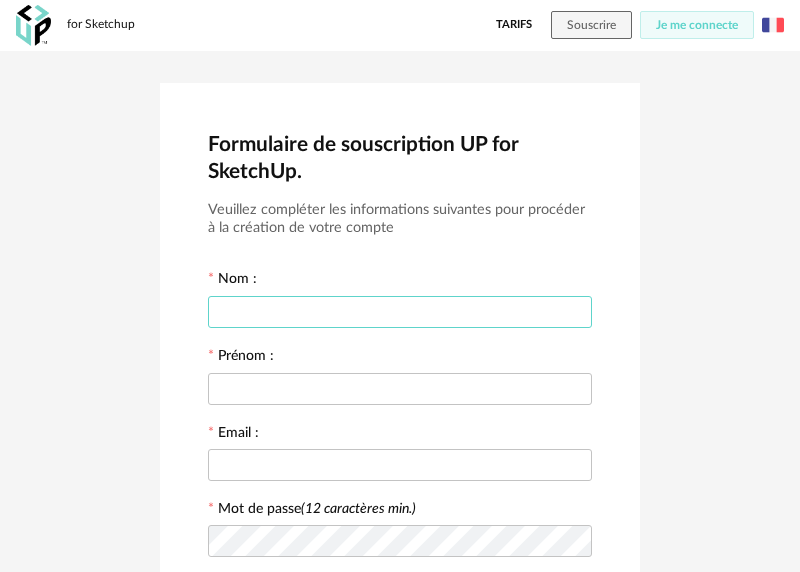 click at bounding box center [400, 312] 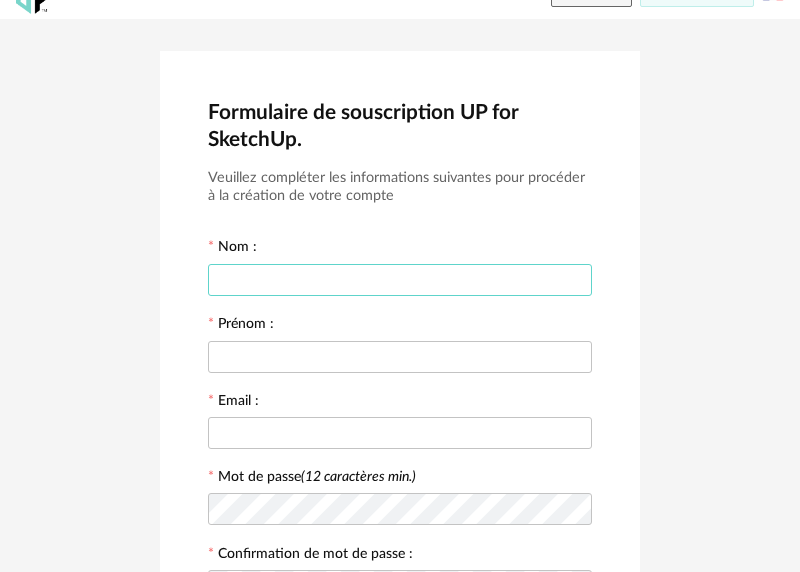 scroll, scrollTop: 22, scrollLeft: 0, axis: vertical 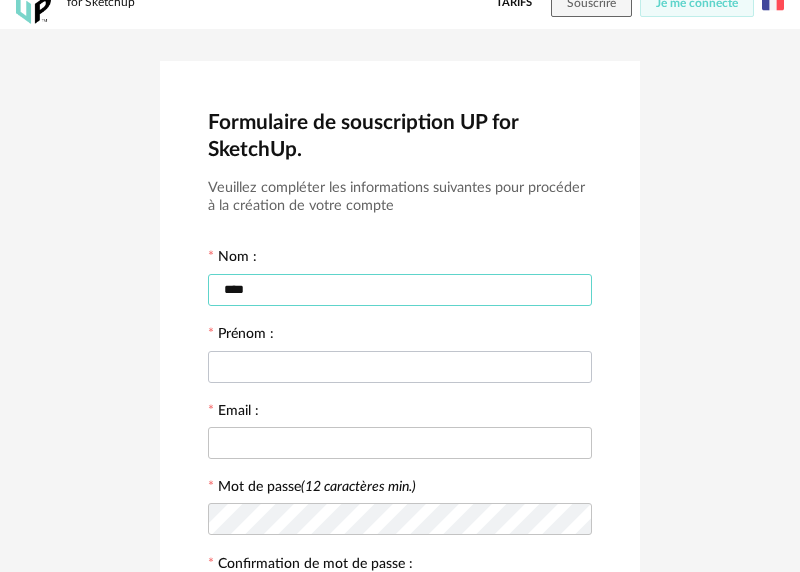 type on "****" 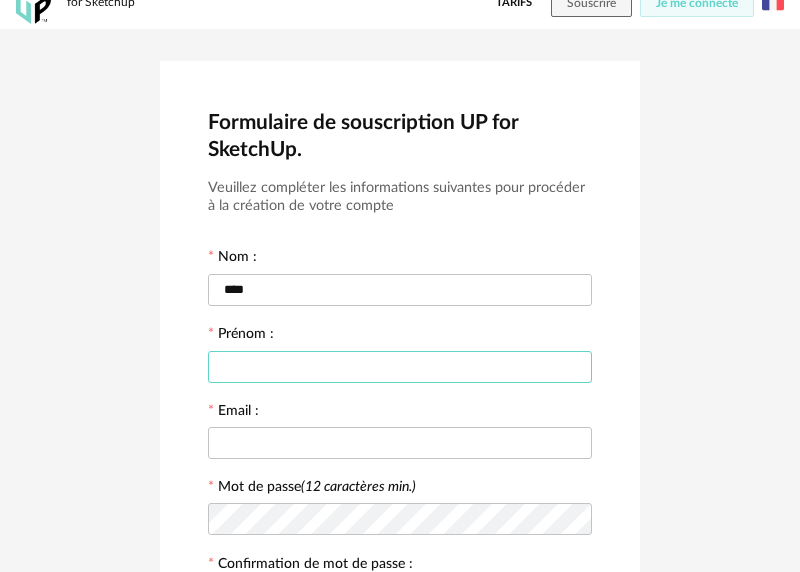 click at bounding box center [400, 367] 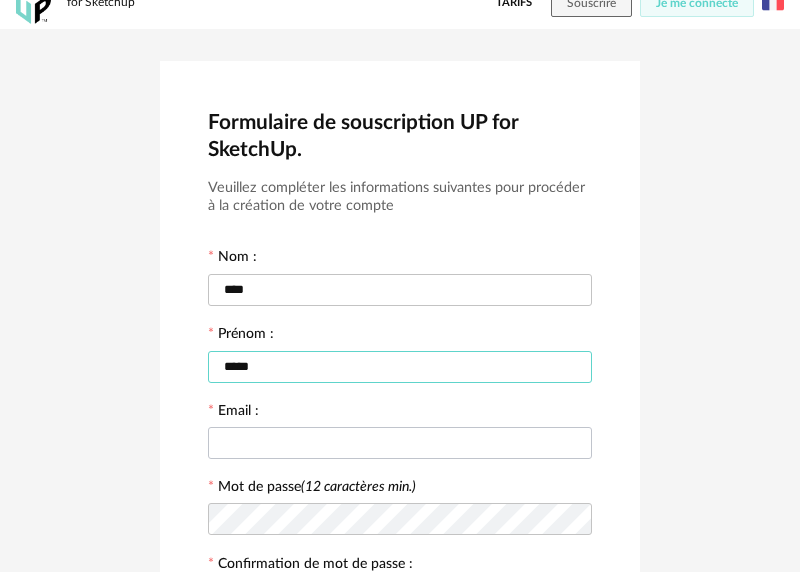 type on "*****" 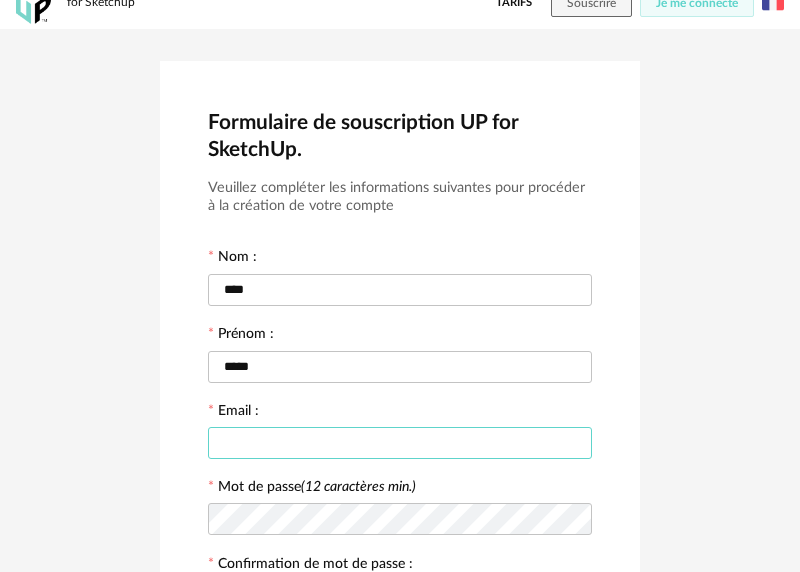 click at bounding box center (400, 443) 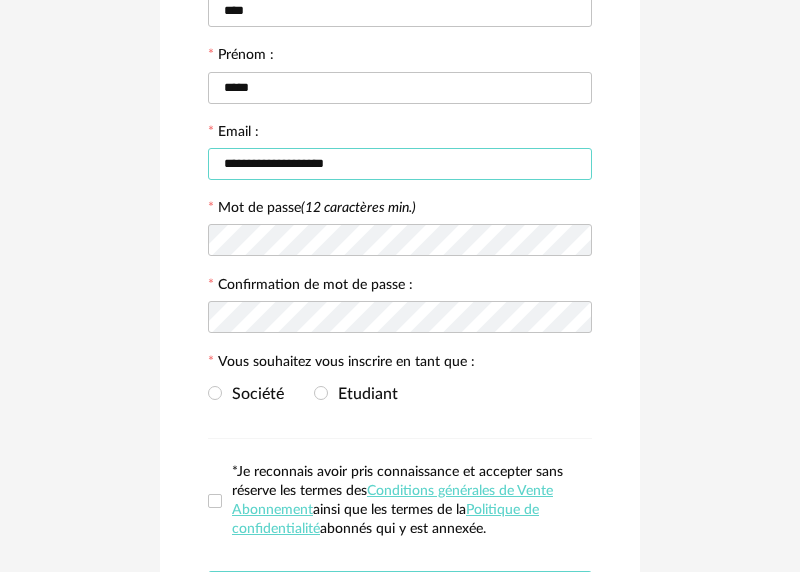 scroll, scrollTop: 315, scrollLeft: 0, axis: vertical 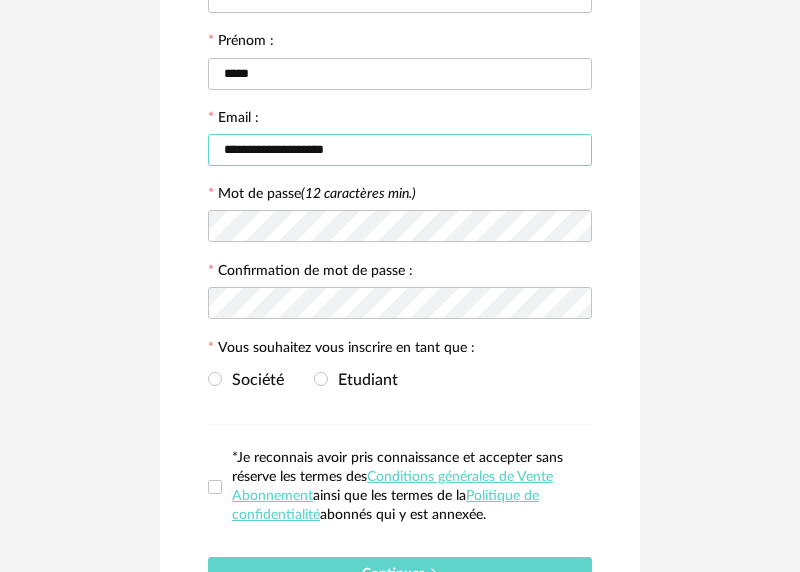 type on "**********" 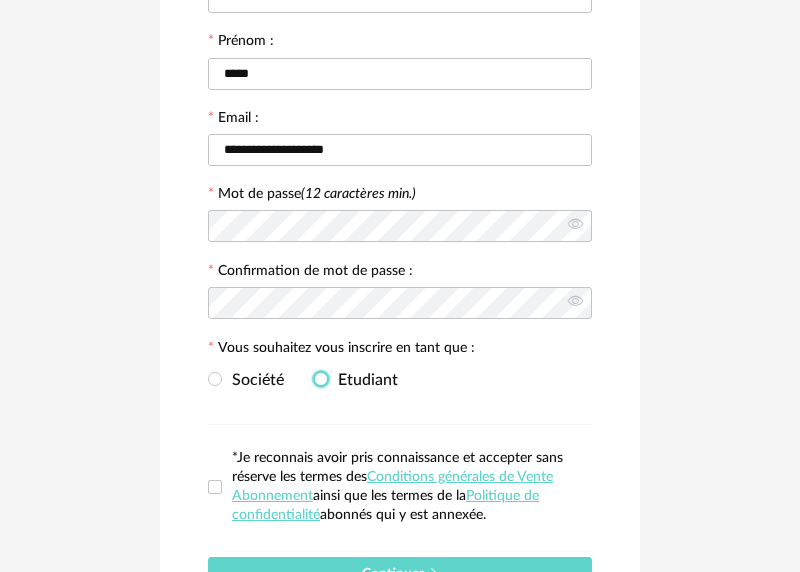 click at bounding box center (321, 379) 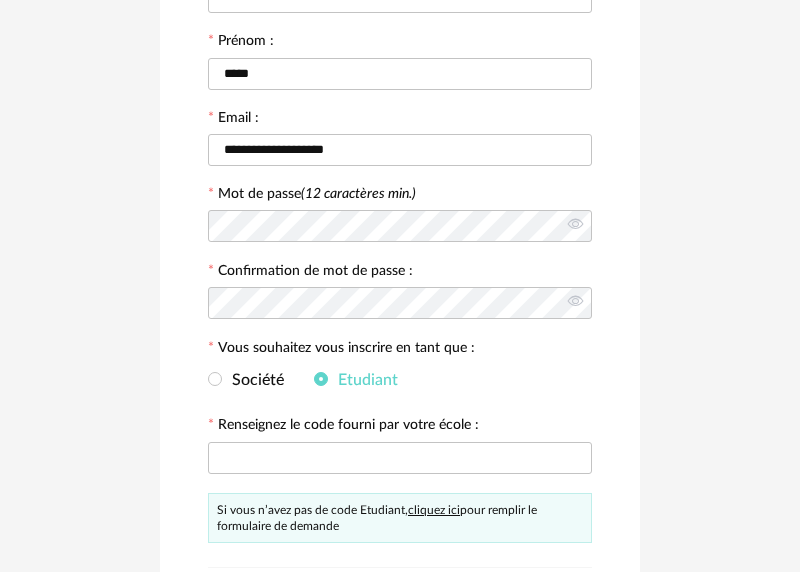 scroll, scrollTop: 317, scrollLeft: 0, axis: vertical 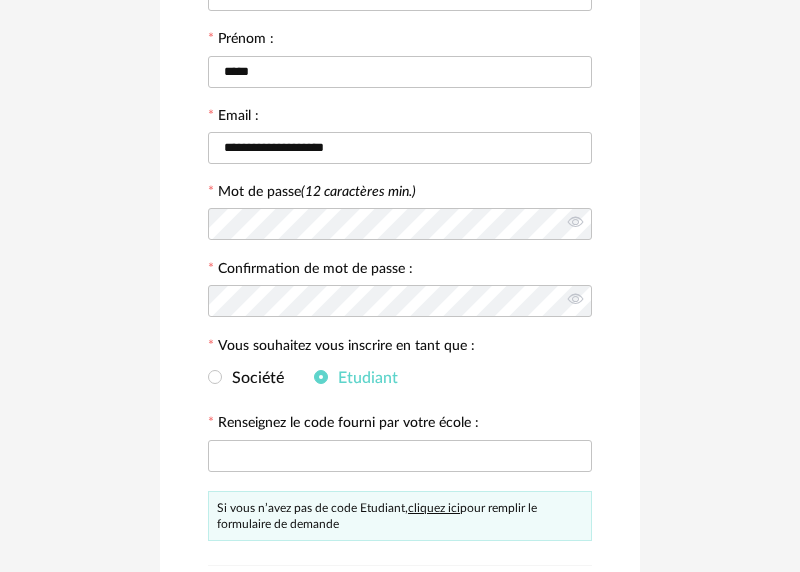 click at bounding box center [400, 455] 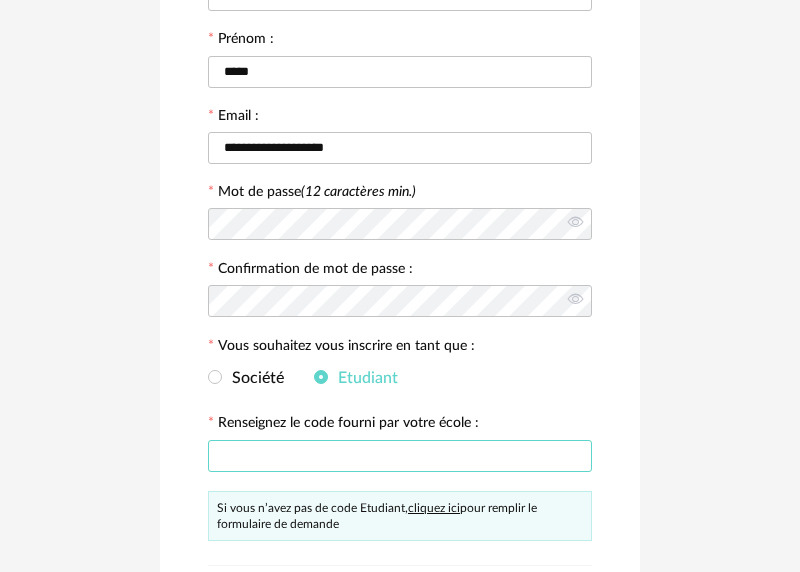 click at bounding box center (400, 456) 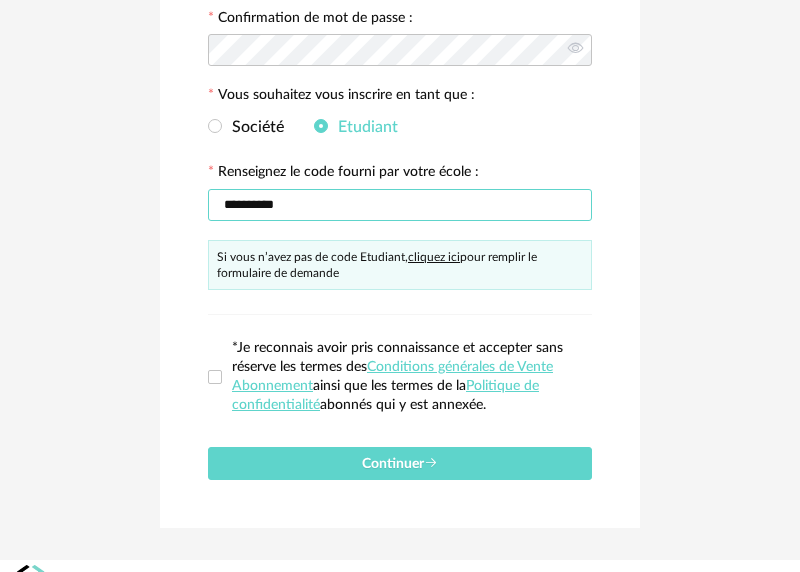 scroll, scrollTop: 607, scrollLeft: 0, axis: vertical 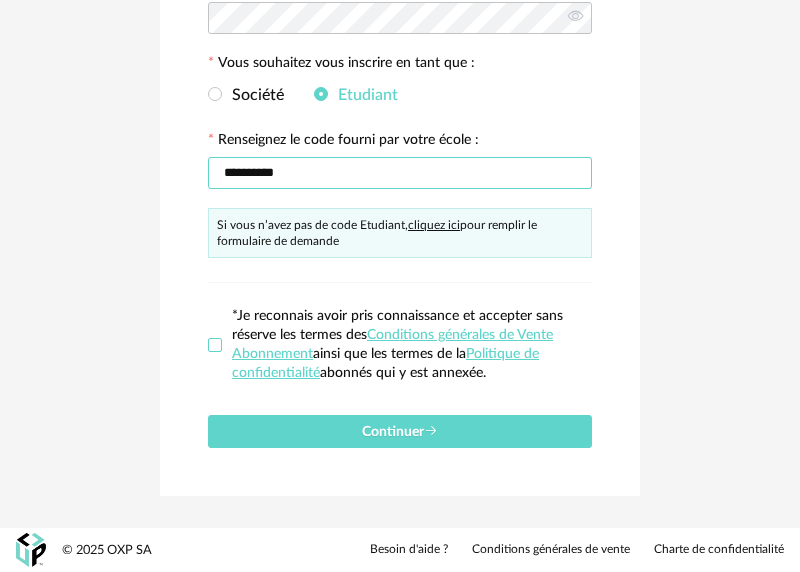 type on "**********" 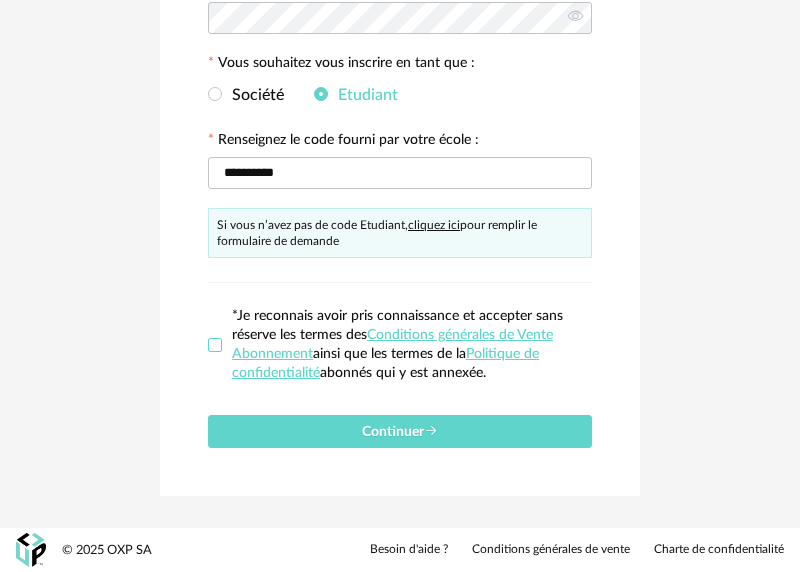 click at bounding box center [215, 345] 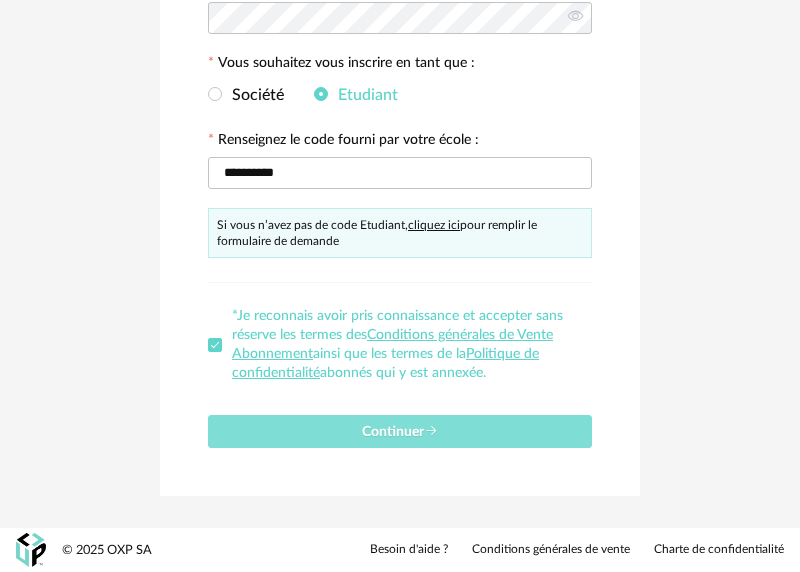 click on "Continuer" at bounding box center (400, 431) 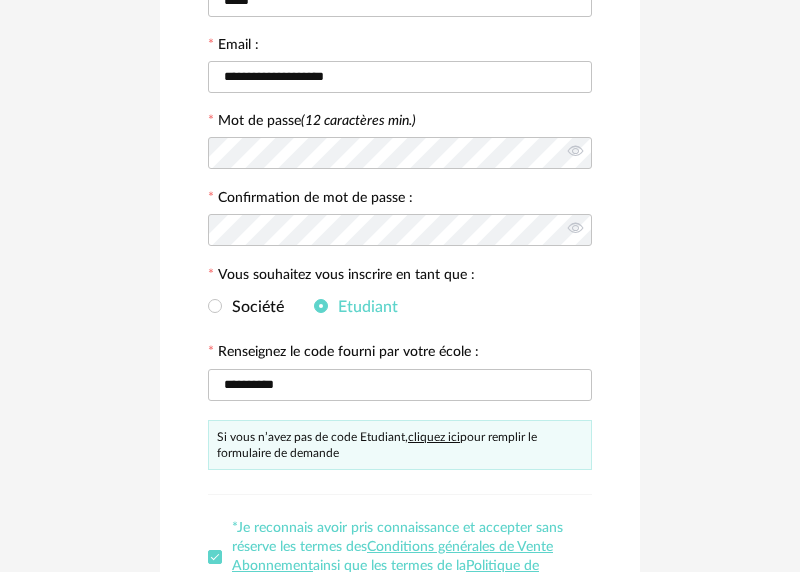 scroll, scrollTop: 0, scrollLeft: 0, axis: both 